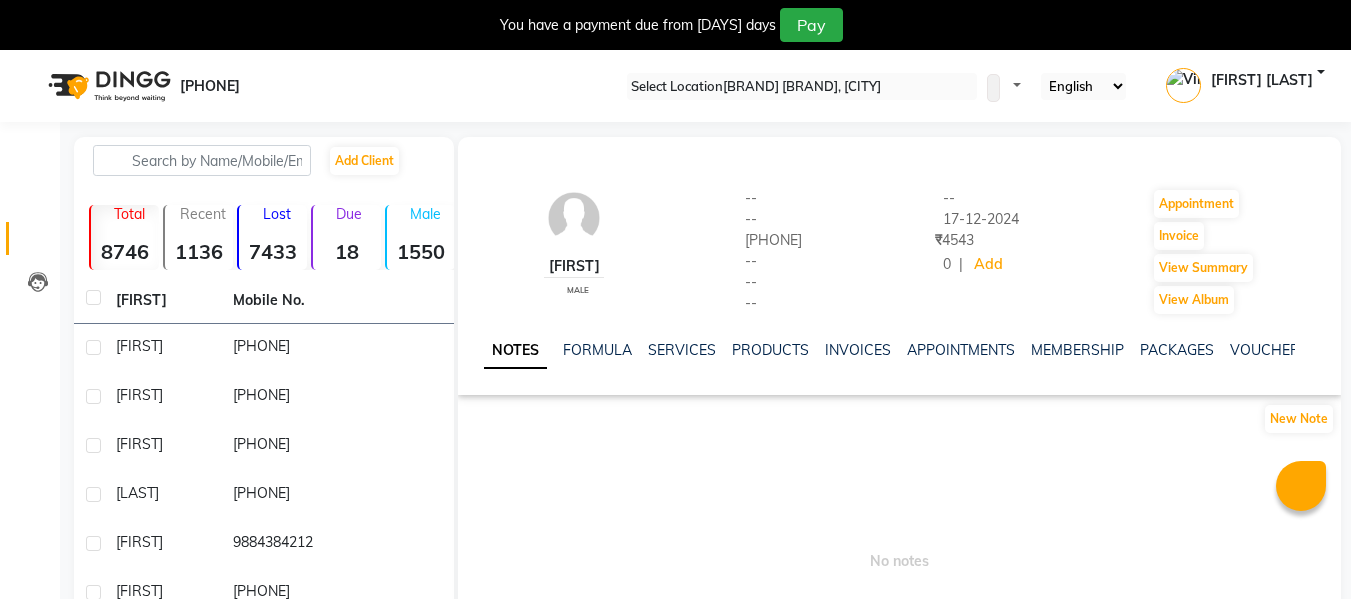 scroll, scrollTop: 0, scrollLeft: 0, axis: both 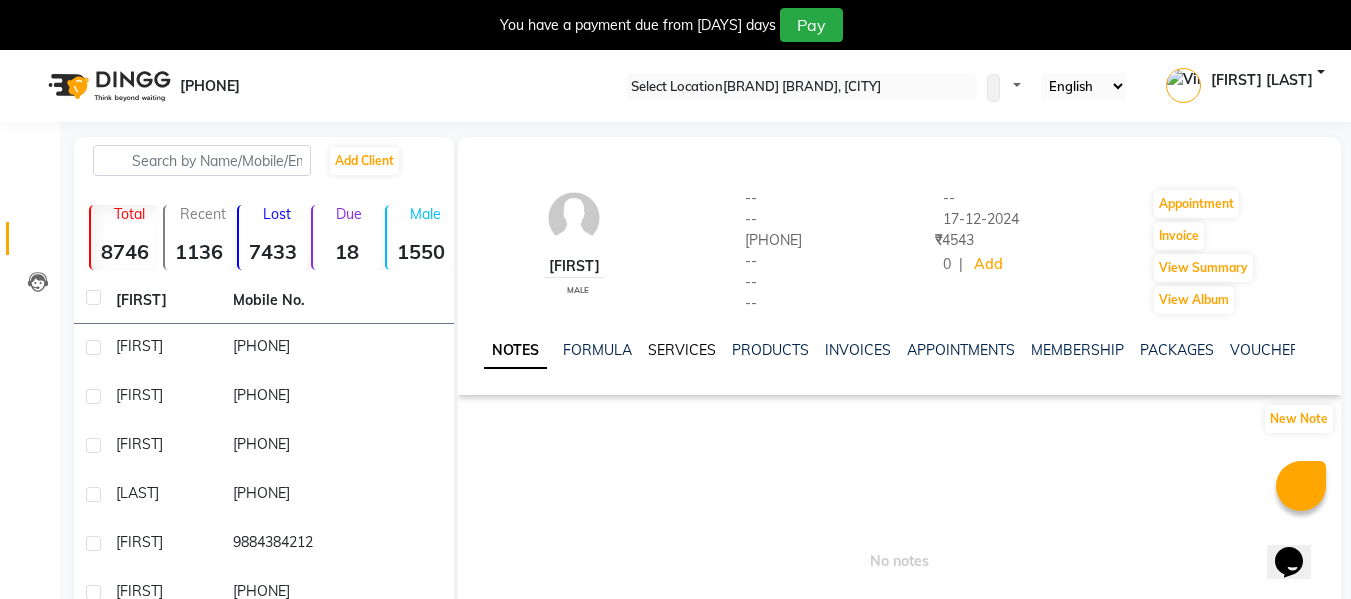 click on "SERVICES" at bounding box center [682, 350] 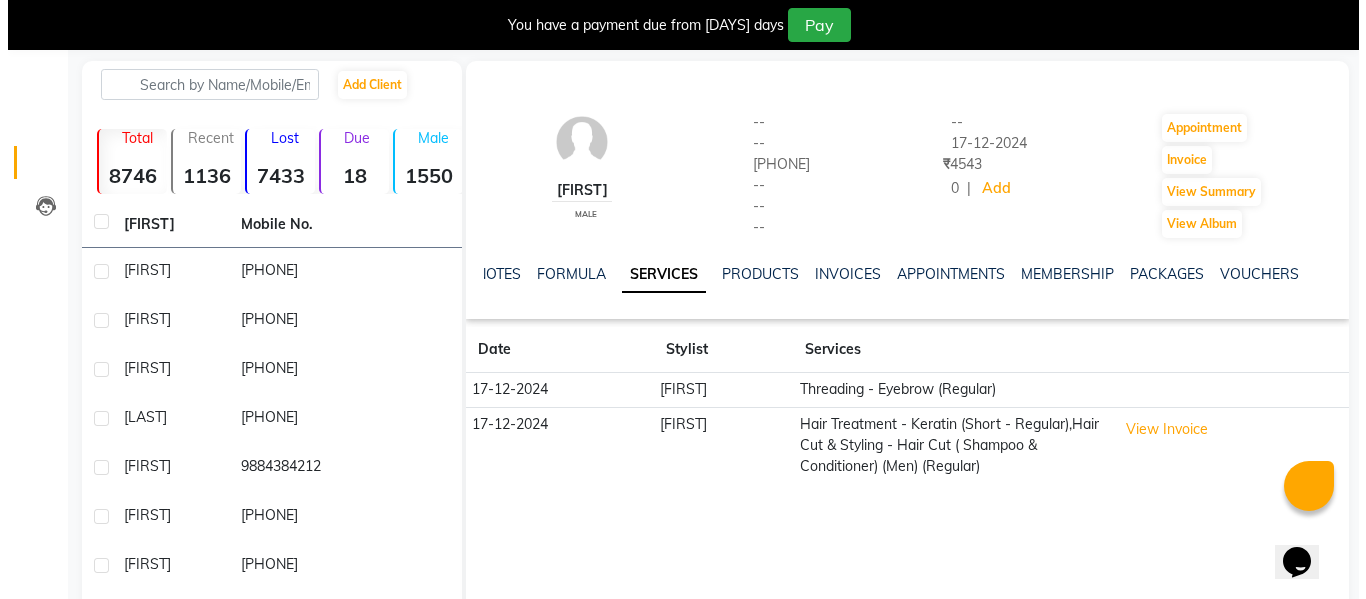 scroll, scrollTop: 200, scrollLeft: 0, axis: vertical 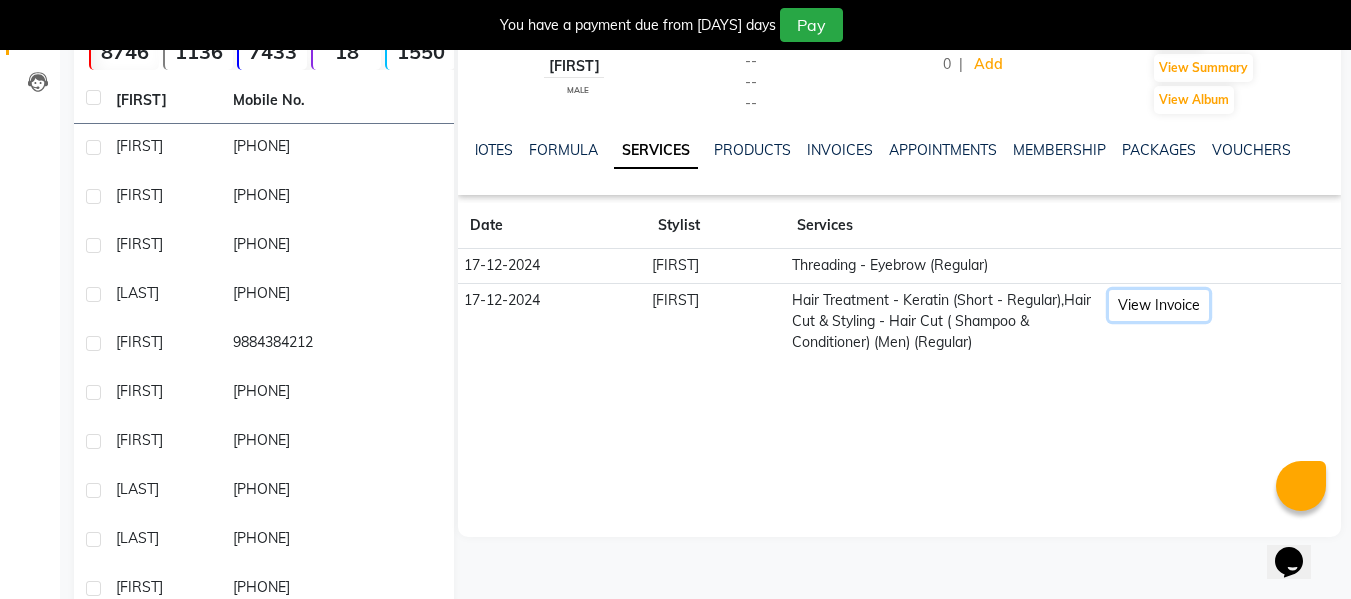 click on "View Invoice" at bounding box center (1159, 305) 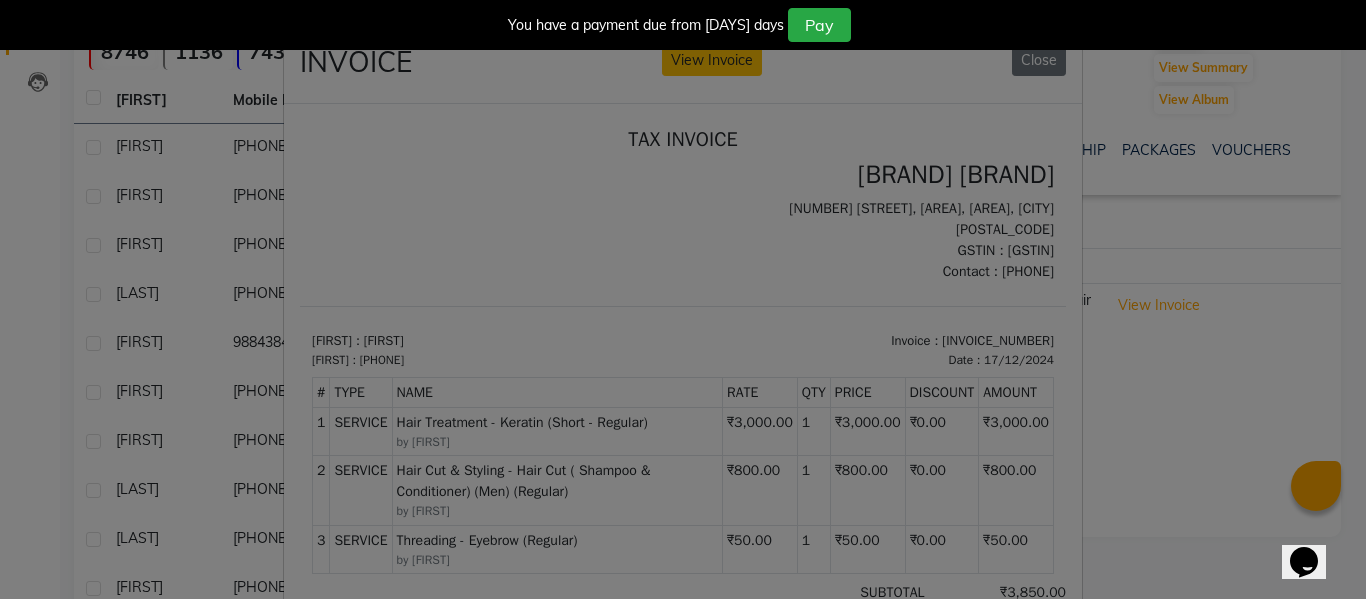 scroll, scrollTop: 16, scrollLeft: 0, axis: vertical 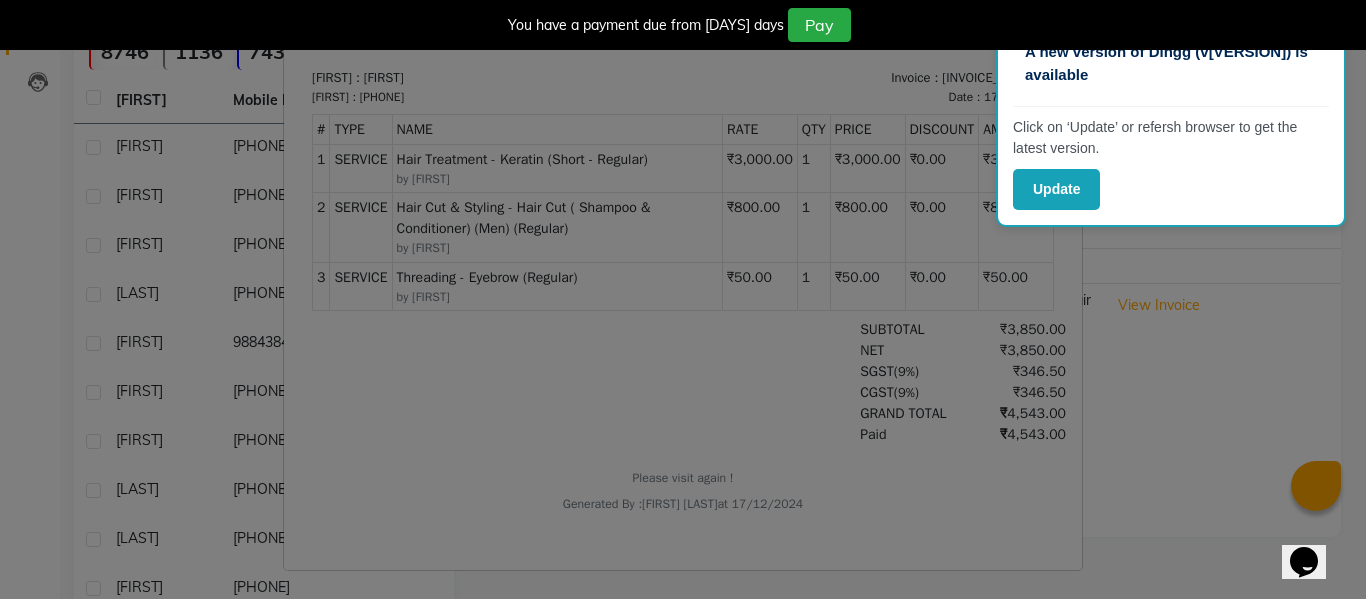 click on "INVOICE View Invoice Close" at bounding box center [683, 299] 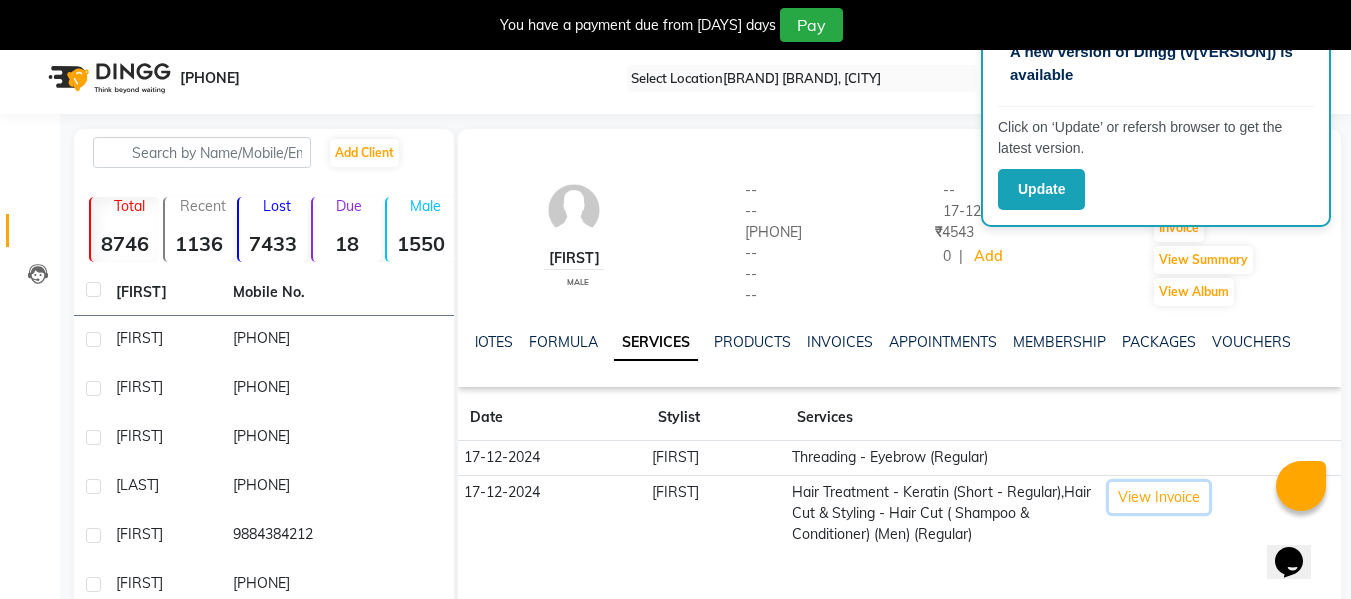 scroll, scrollTop: 0, scrollLeft: 0, axis: both 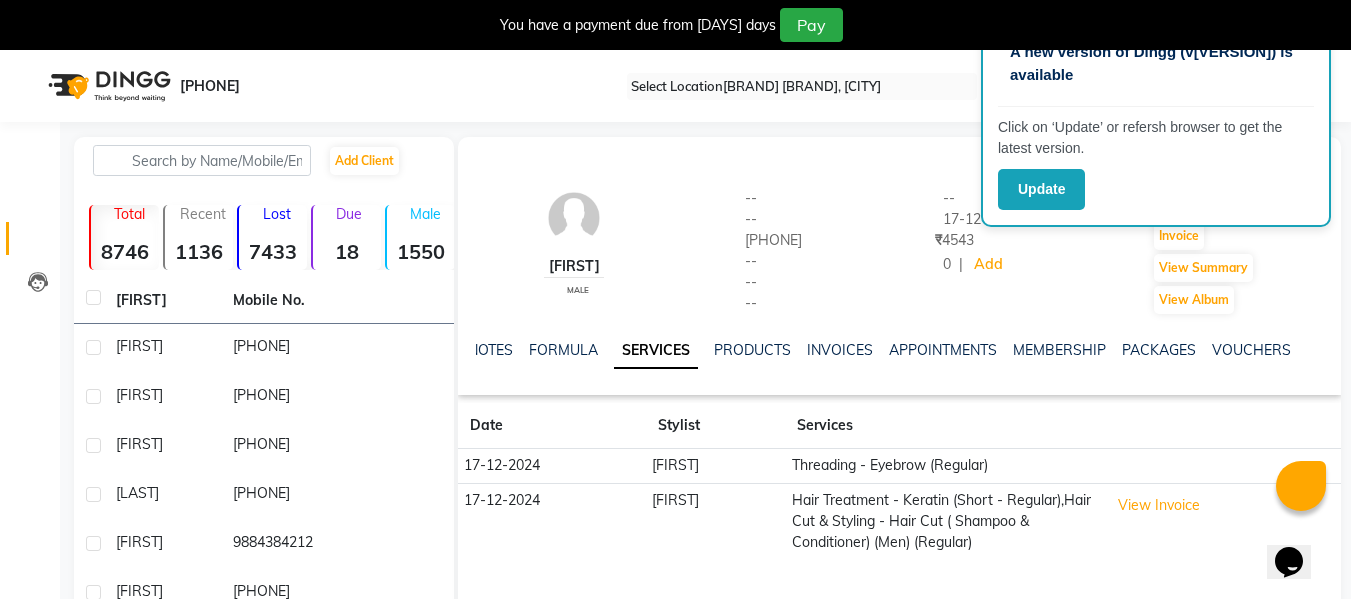 click on "[FIRST] [GENDER] --   -- [PHONE]  --  --  --  -- [DATE] ₹    [NUMBER] 0 |  Add   Appointment   Invoice  View Summary  View Album  NOTES FORMULA SERVICES PRODUCTS INVOICES APPOINTMENTS MEMBERSHIP PACKAGES VOUCHERS GIFTCARDS POINTS FORMS FAMILY CARDS WALLET" at bounding box center (899, 266) 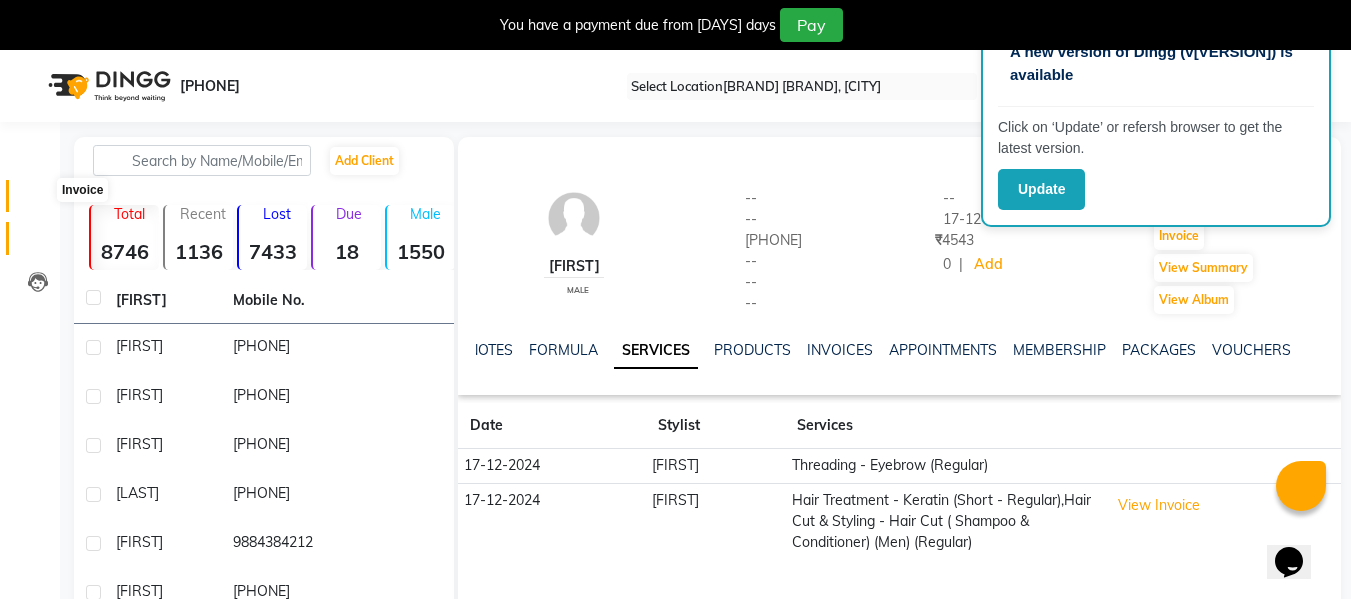 click at bounding box center (38, 201) 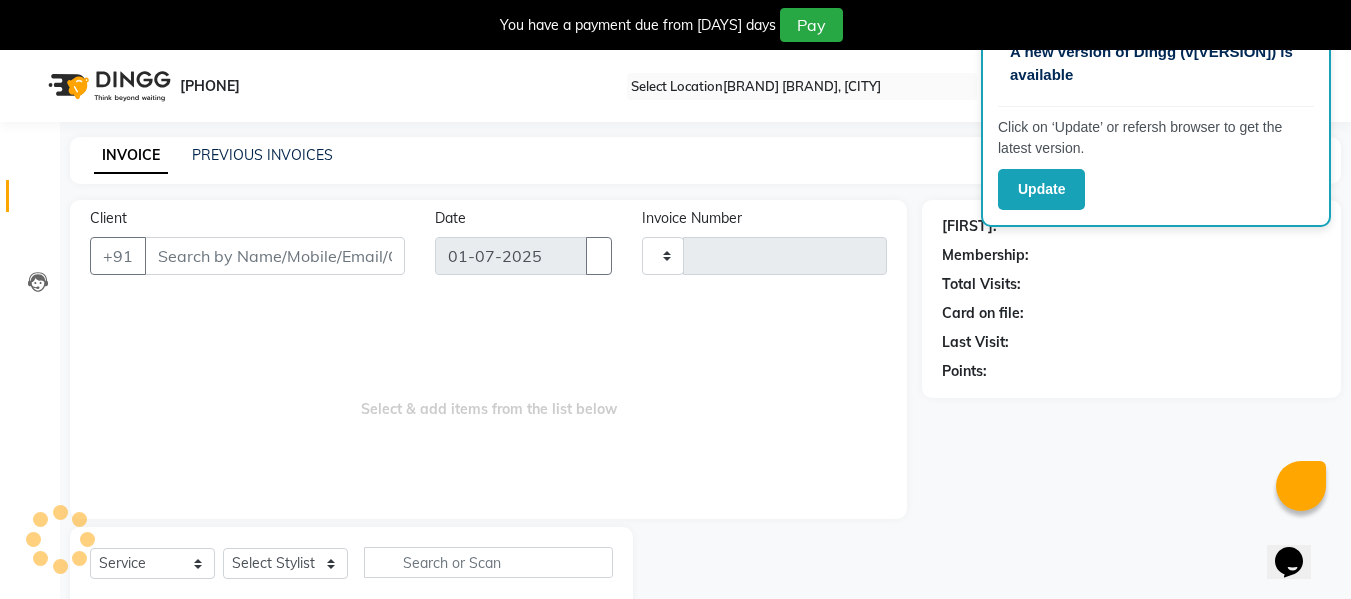 scroll, scrollTop: 52, scrollLeft: 0, axis: vertical 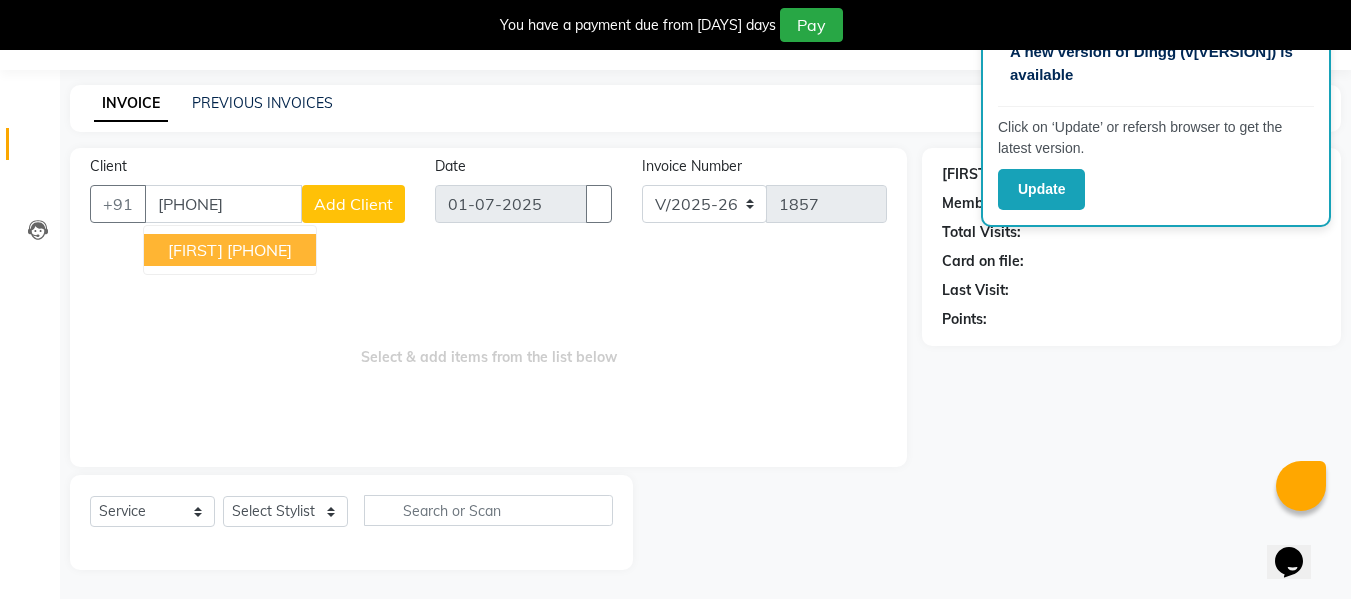 click on "[PHONE]" at bounding box center (223, 204) 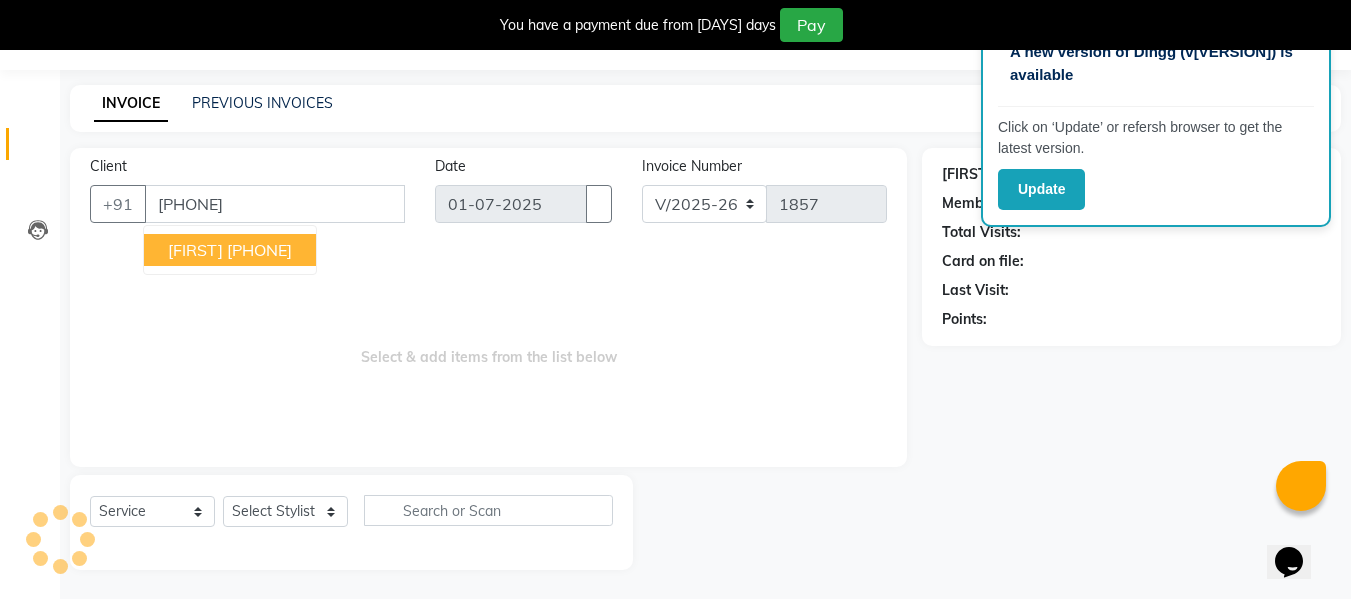 type on "[PHONE]" 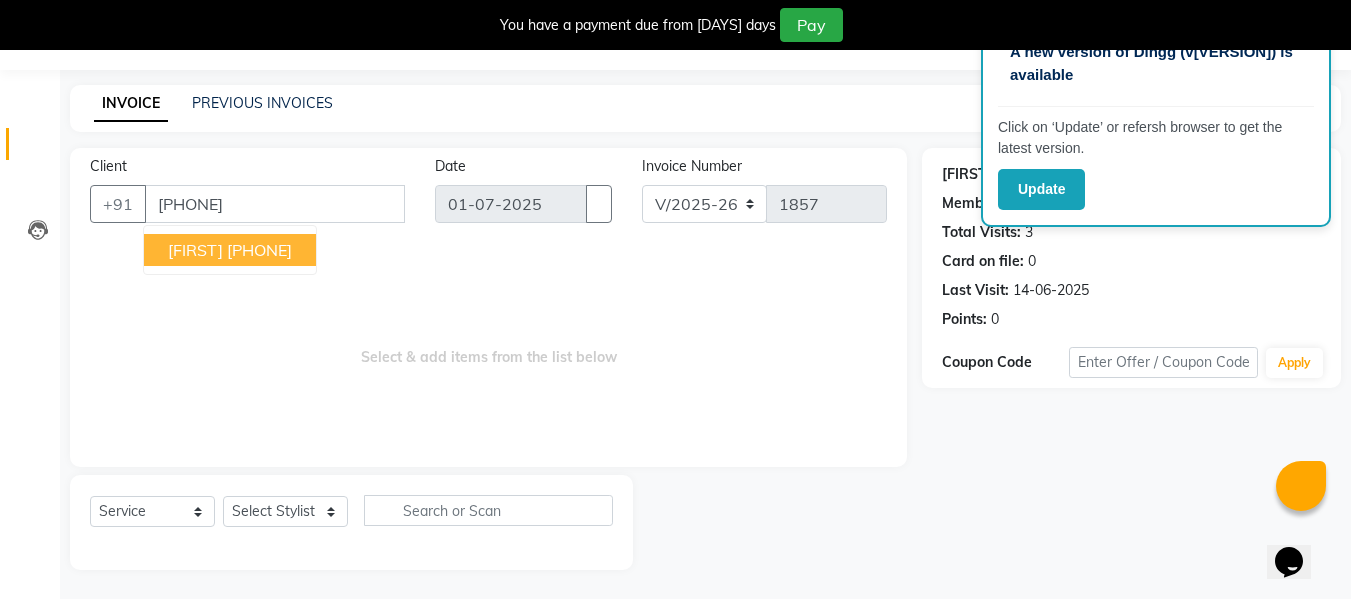 click on "[PHONE]" at bounding box center [259, 250] 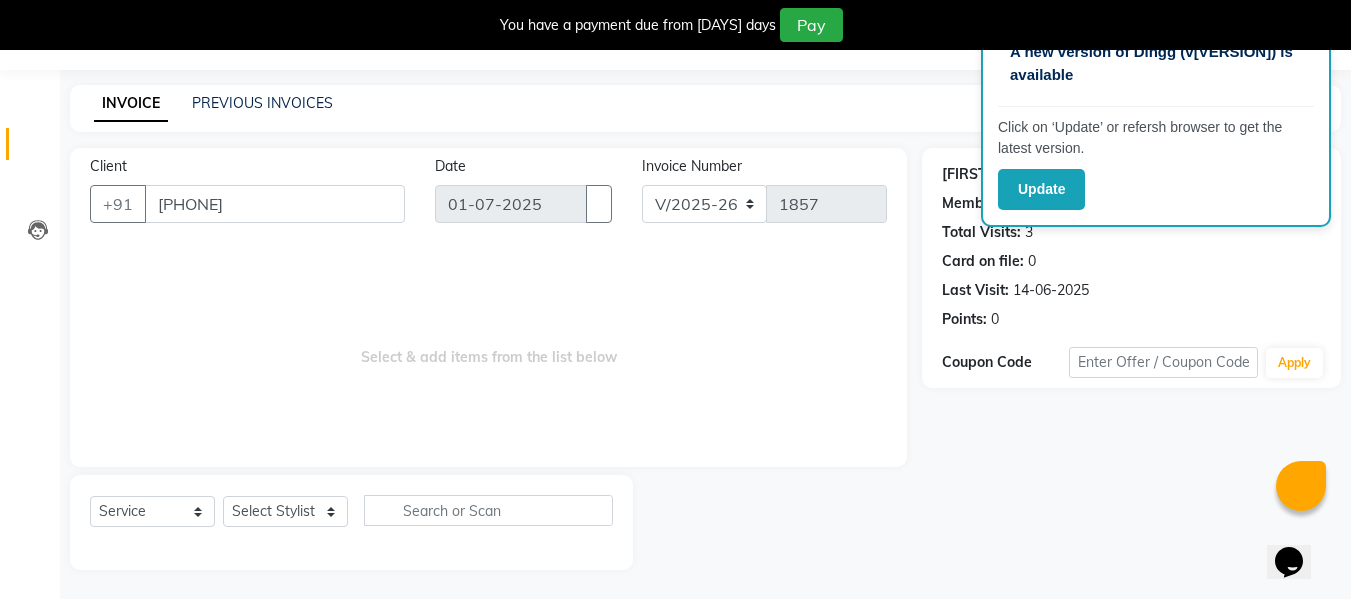 click on "Last Visit:   [DATE]" at bounding box center [1131, 290] 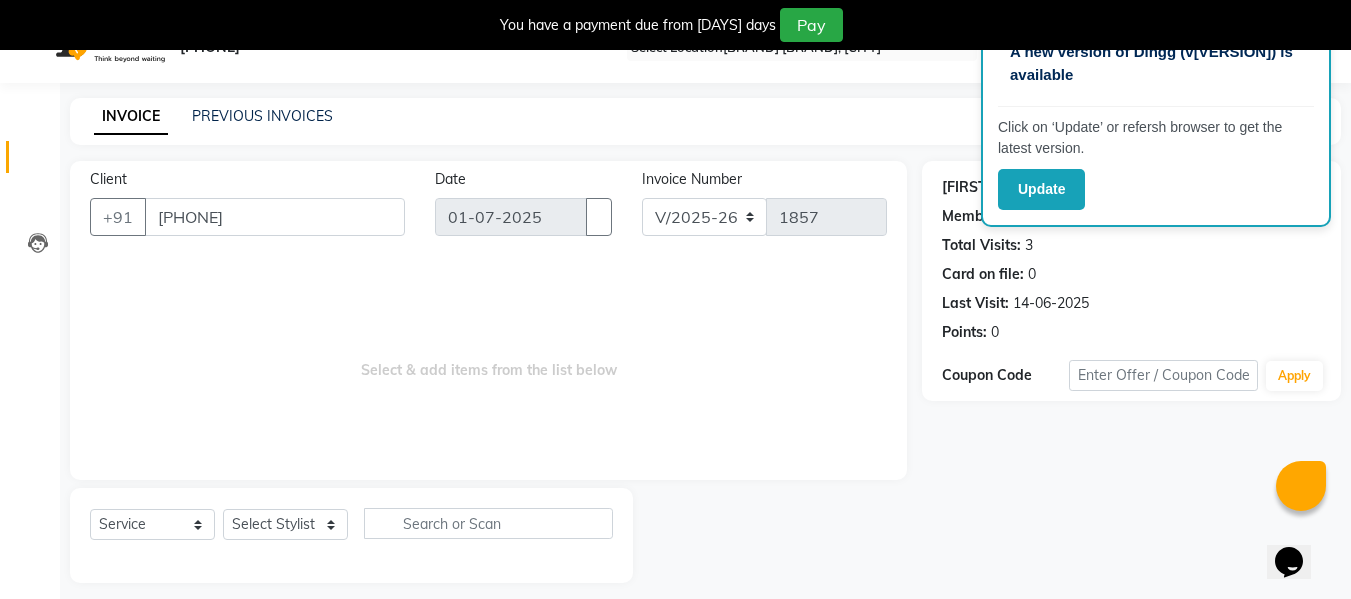 scroll, scrollTop: 0, scrollLeft: 0, axis: both 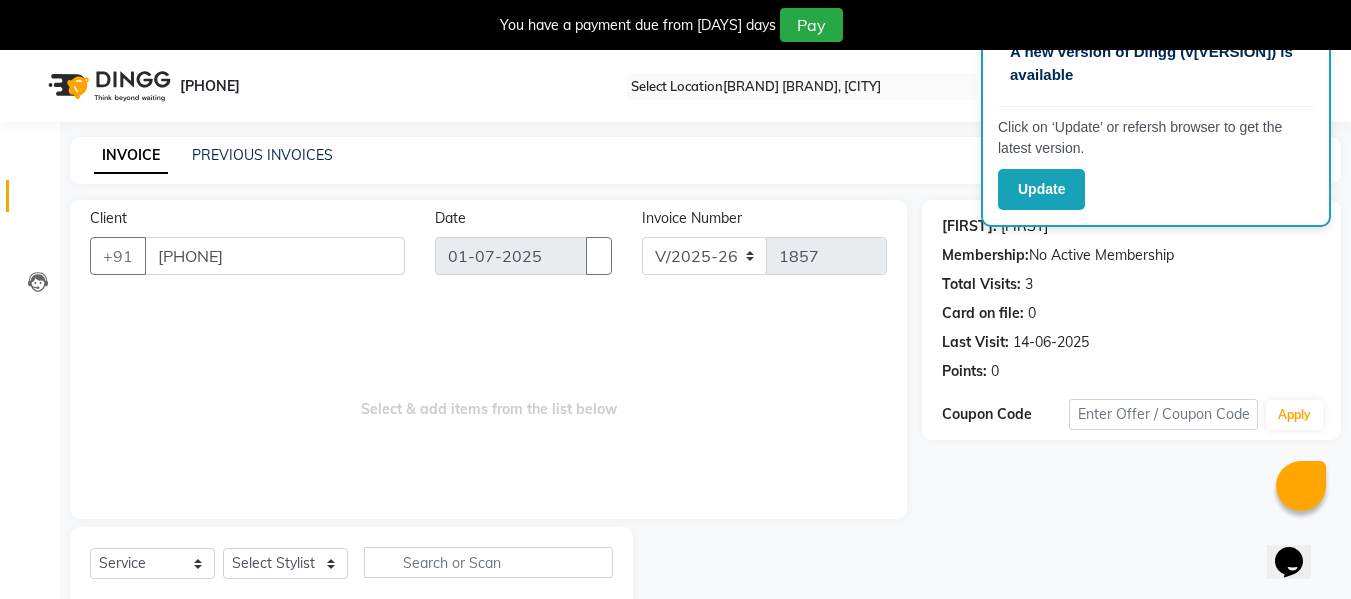 click on "[FIRST]" at bounding box center [1024, 226] 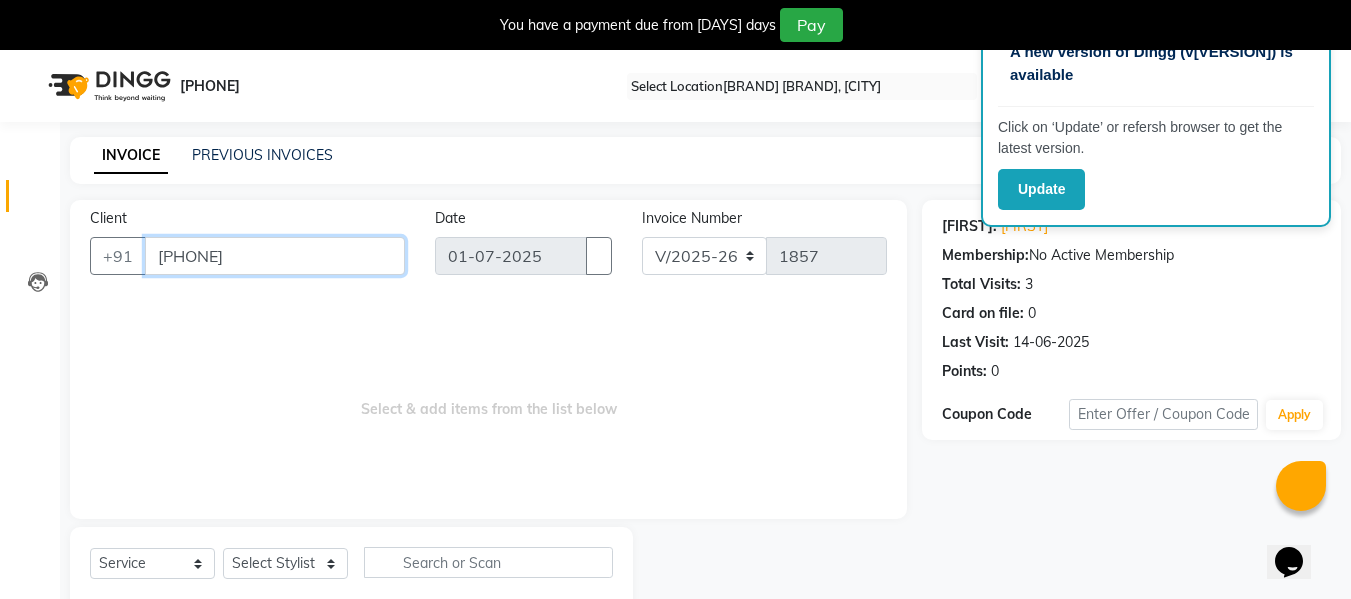 click on "[PHONE]" at bounding box center [275, 256] 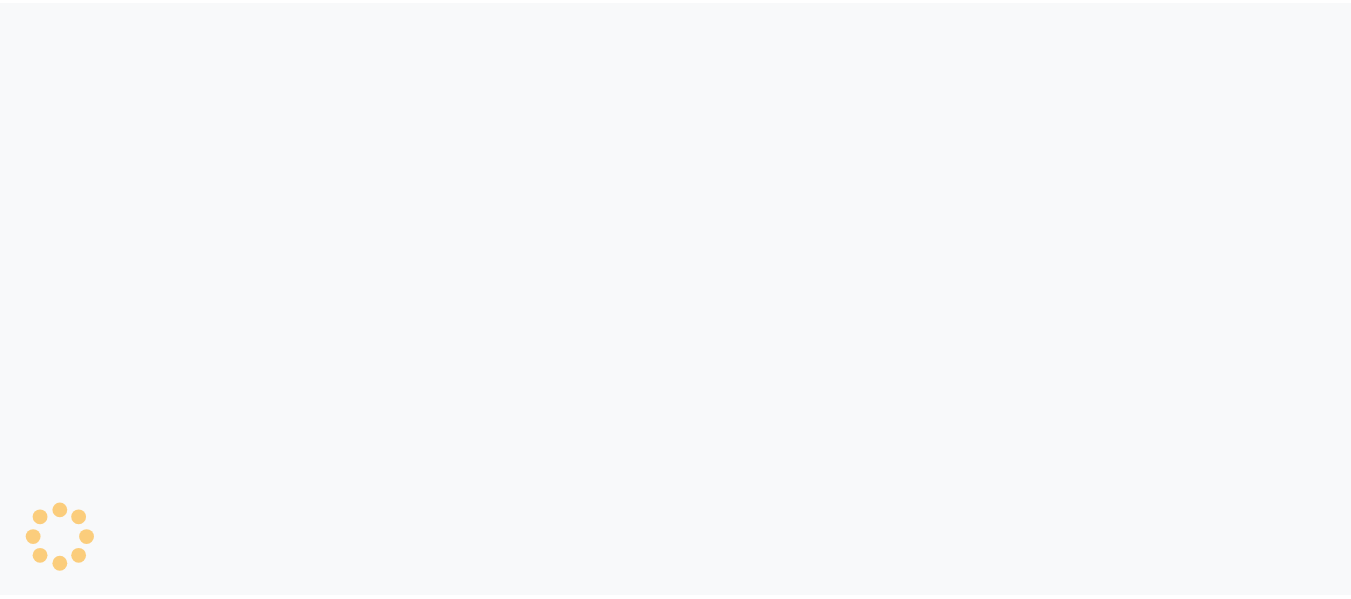 scroll, scrollTop: 0, scrollLeft: 0, axis: both 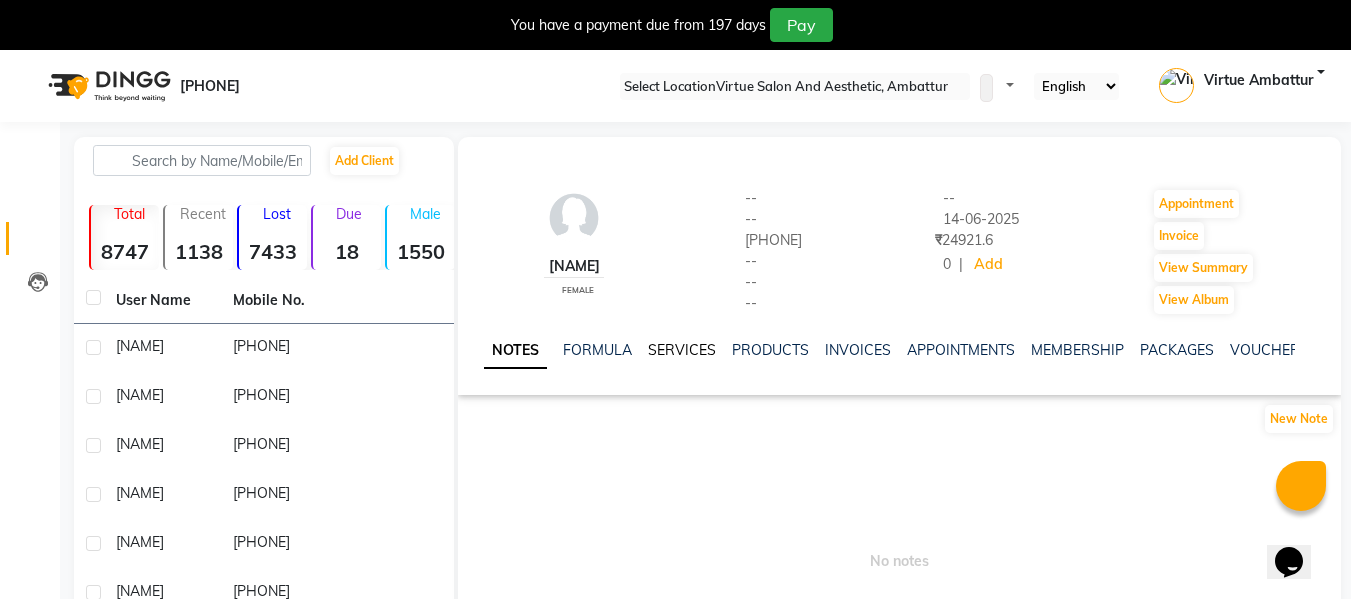 click on "SERVICES" at bounding box center [682, 350] 